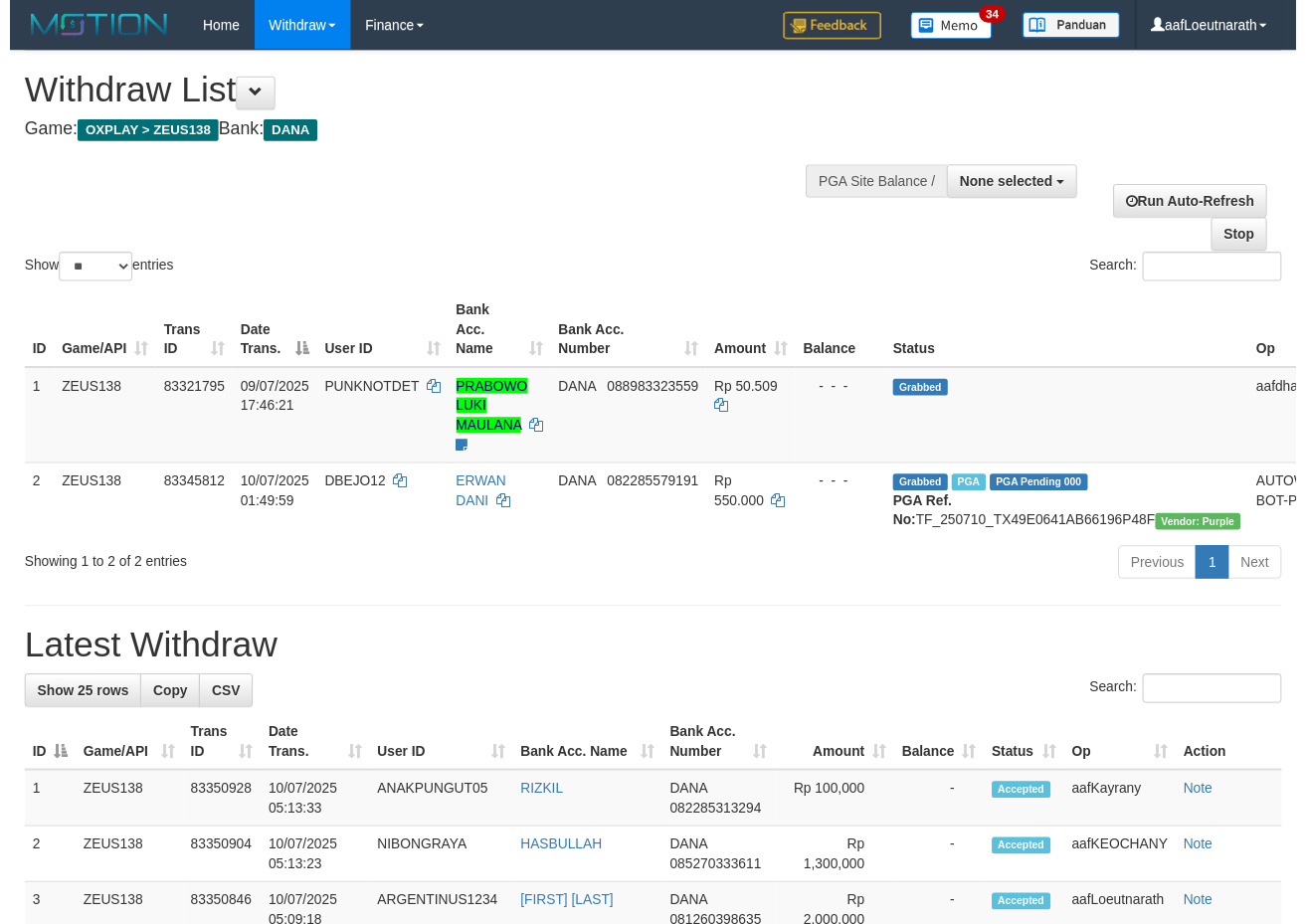 scroll, scrollTop: 0, scrollLeft: 0, axis: both 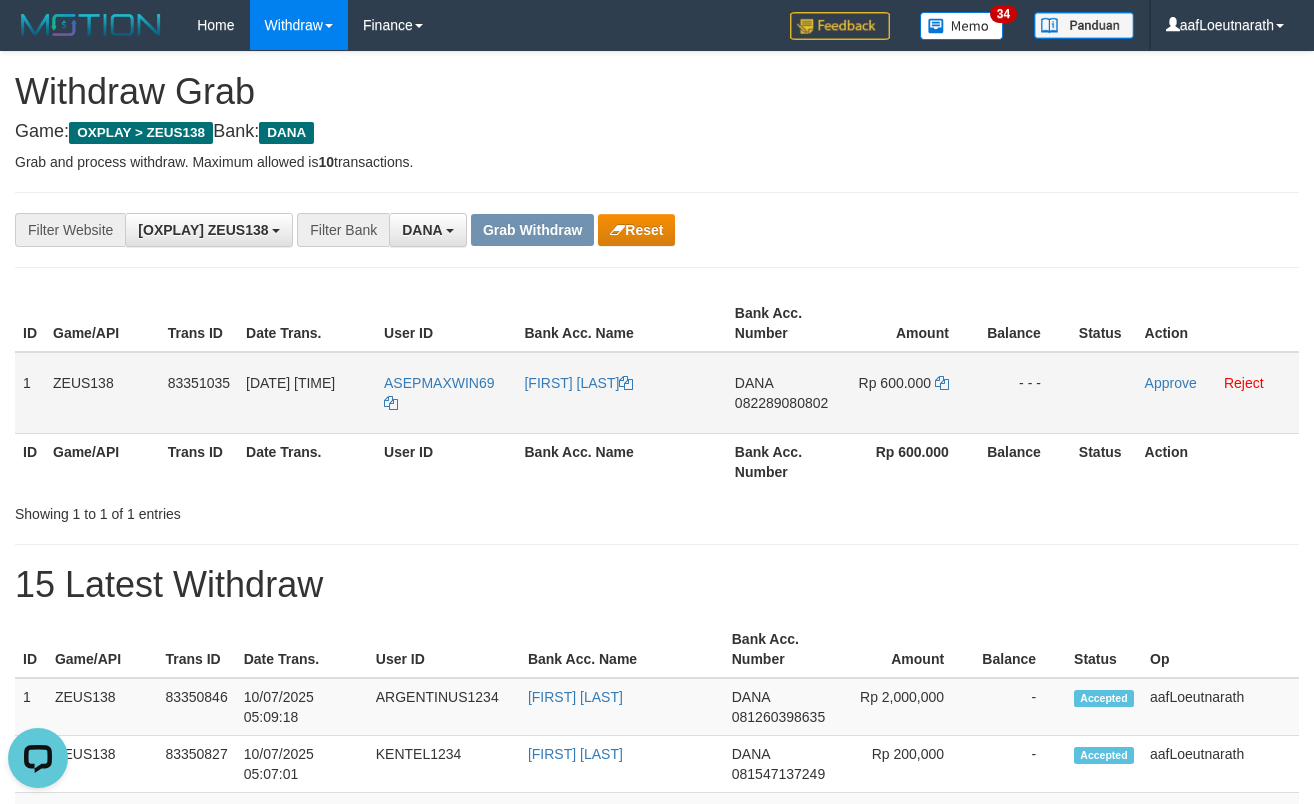click on "ASEPMAXWIN69" at bounding box center (446, 393) 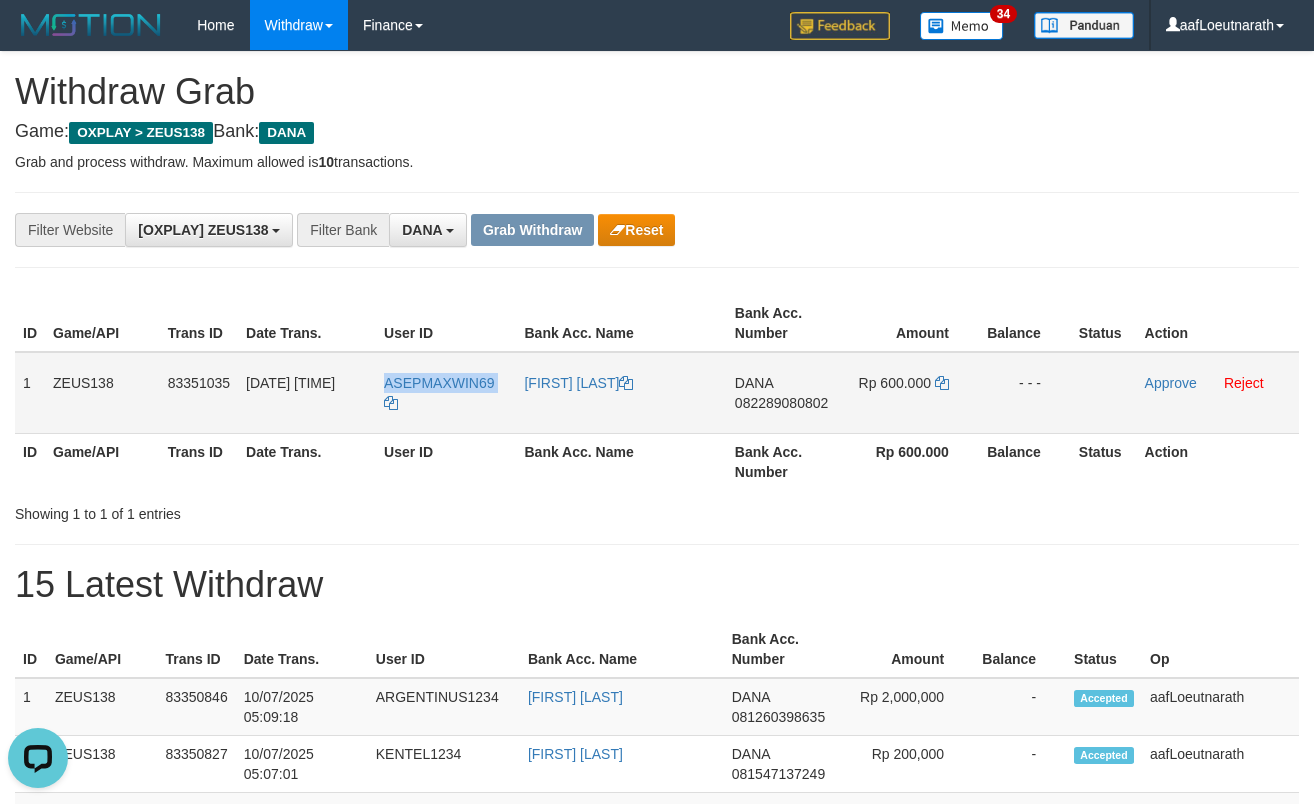 click on "ASEPMAXWIN69" at bounding box center (446, 393) 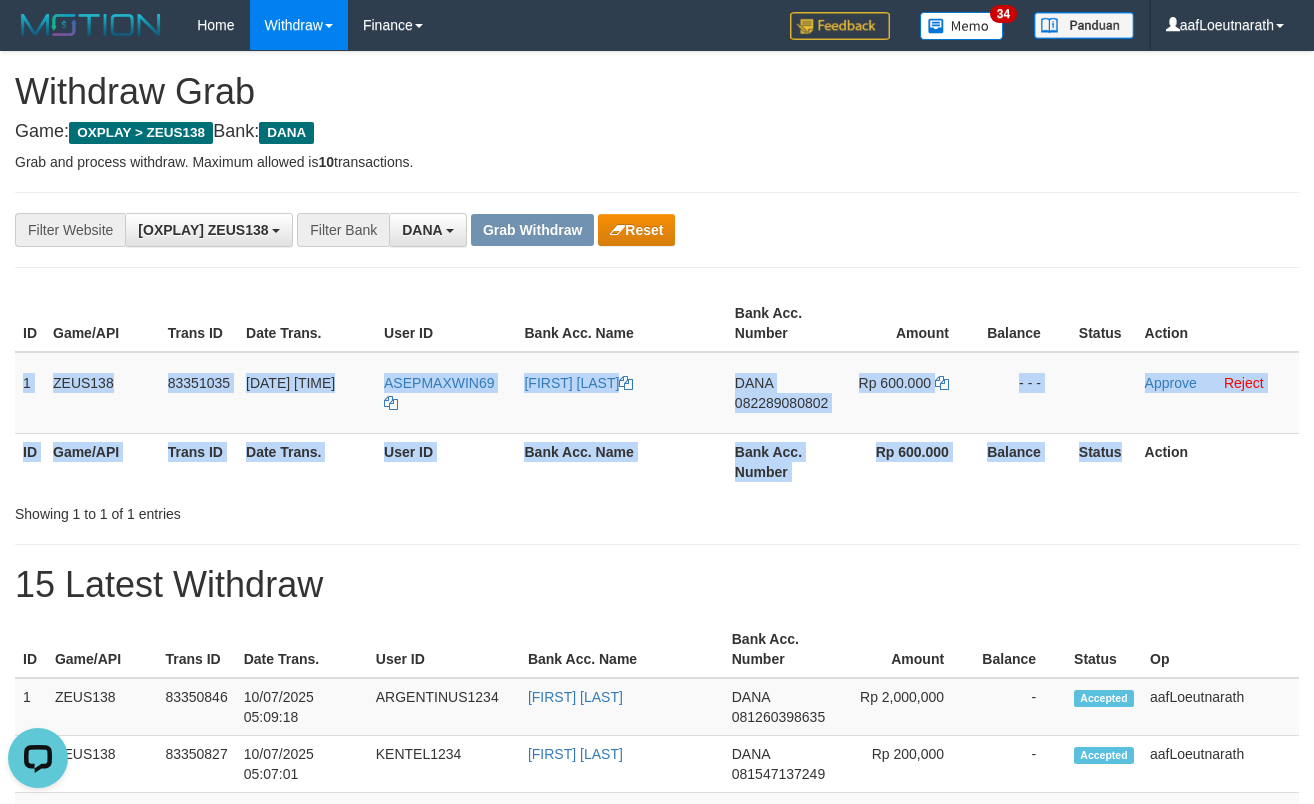 drag, startPoint x: 22, startPoint y: 383, endPoint x: 1130, endPoint y: 433, distance: 1109.1276 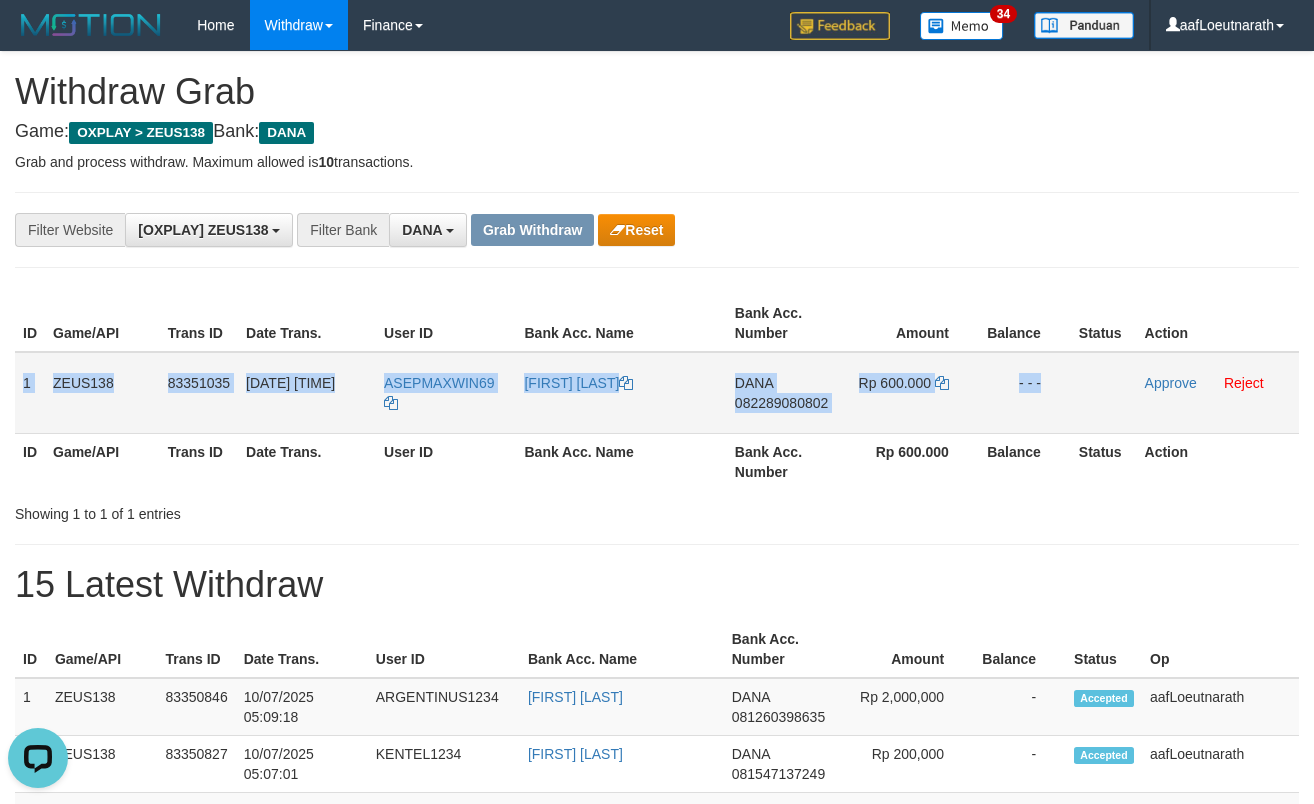 drag, startPoint x: 21, startPoint y: 383, endPoint x: 1142, endPoint y: 409, distance: 1121.3015 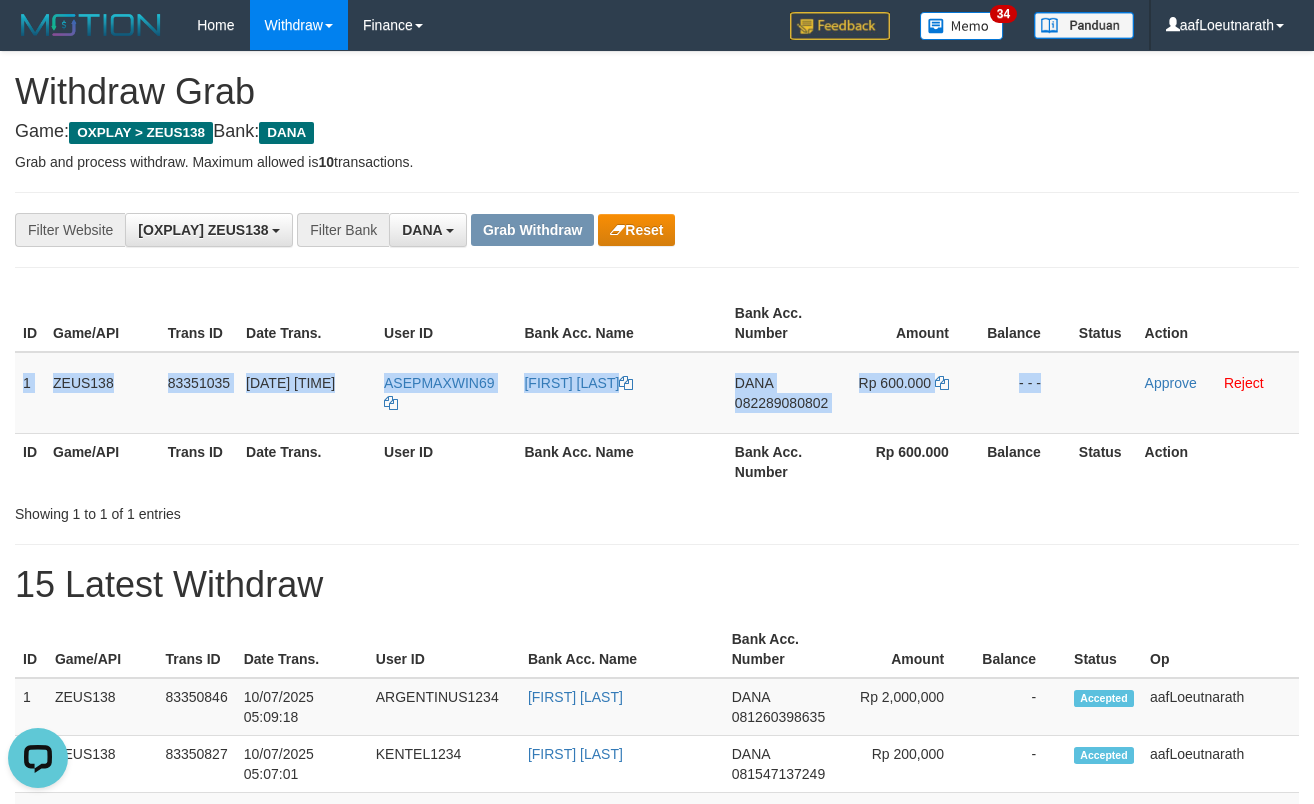 copy on "1
ZEUS138
83351035
[DATE] [TIME]
ASEPMAXWIN69
[FIRST] [LAST]
DANA
[PHONE]
Rp 600.000
- - -" 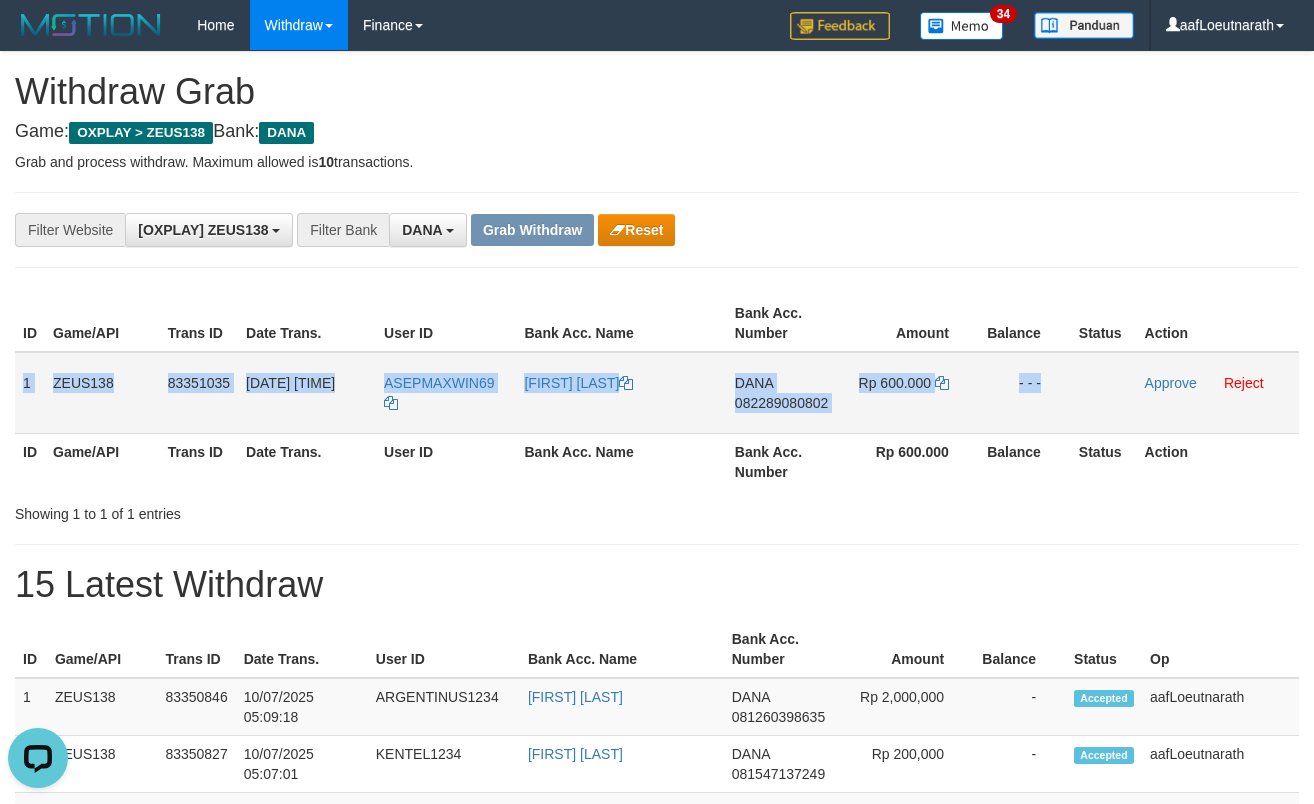 click on "082289080802" at bounding box center (781, 403) 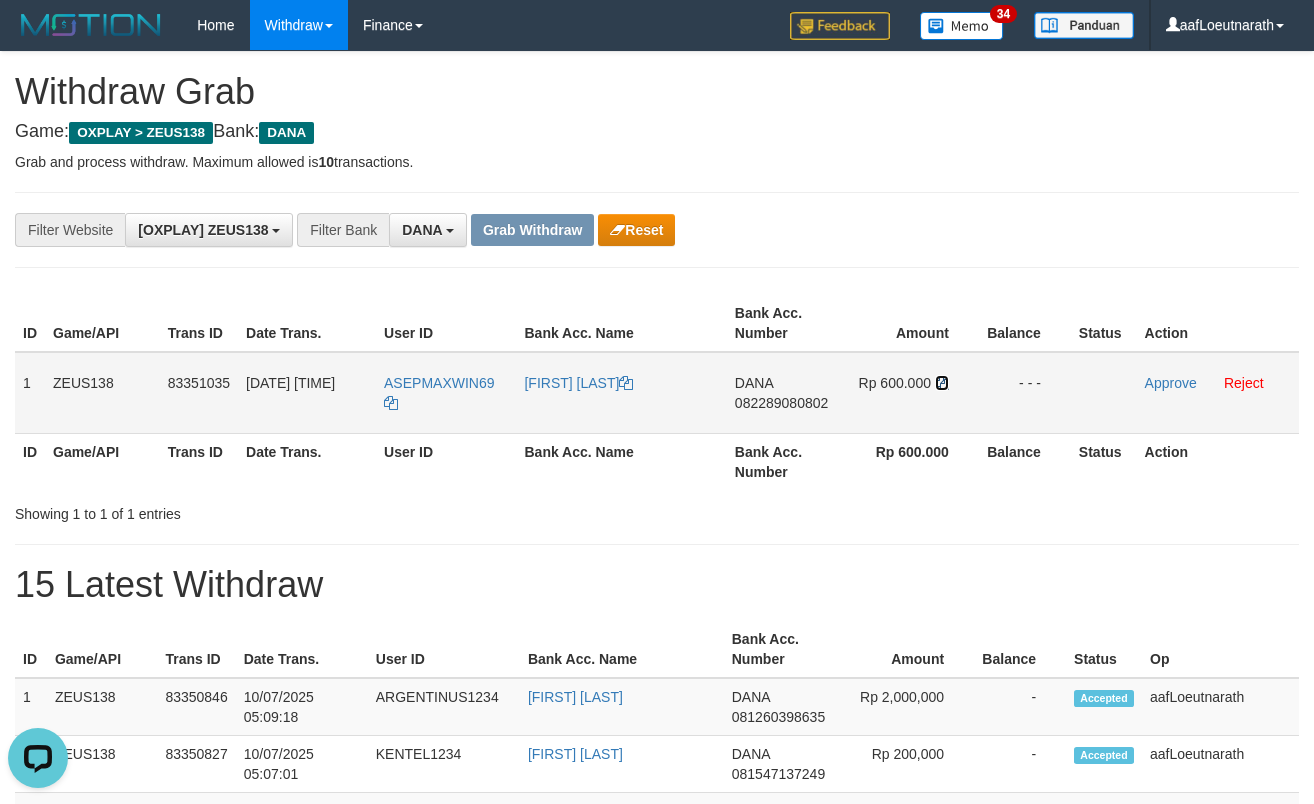 click at bounding box center (626, 383) 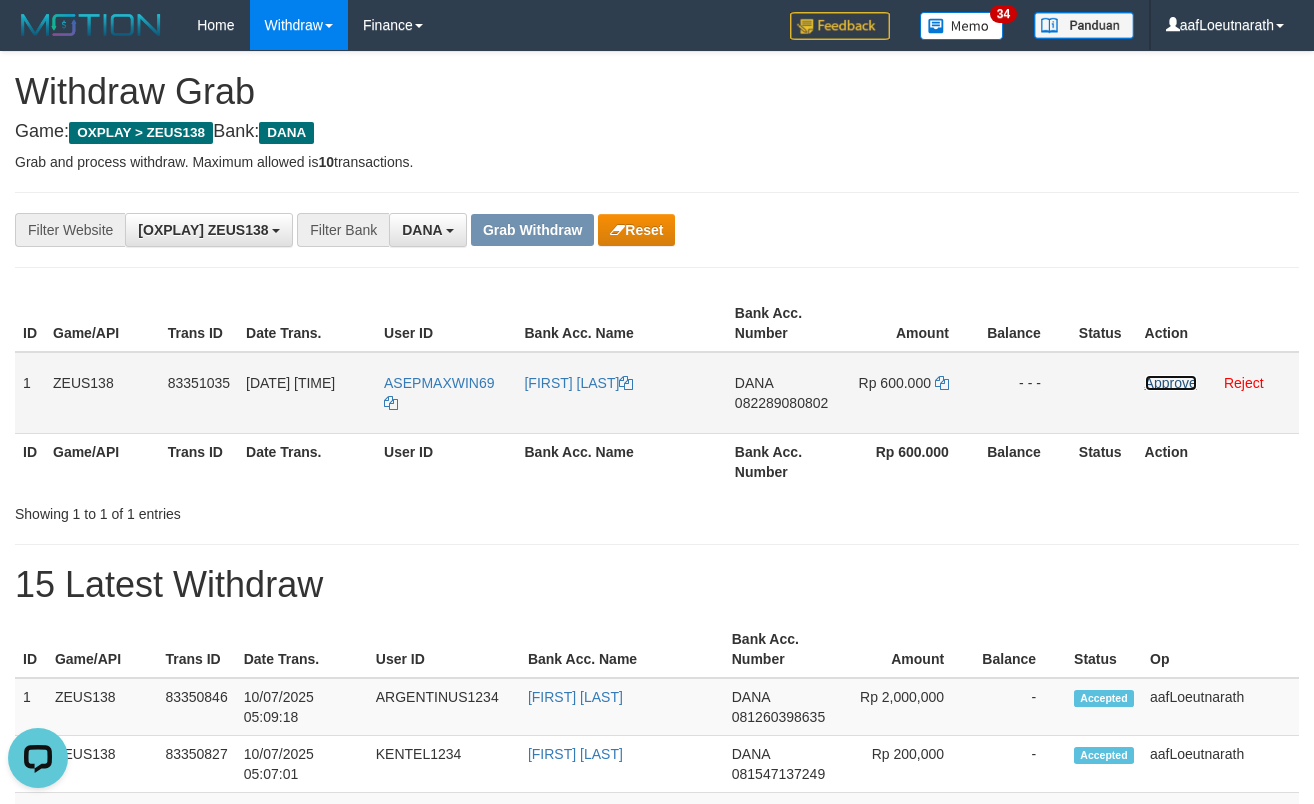 click on "Approve" at bounding box center [1171, 383] 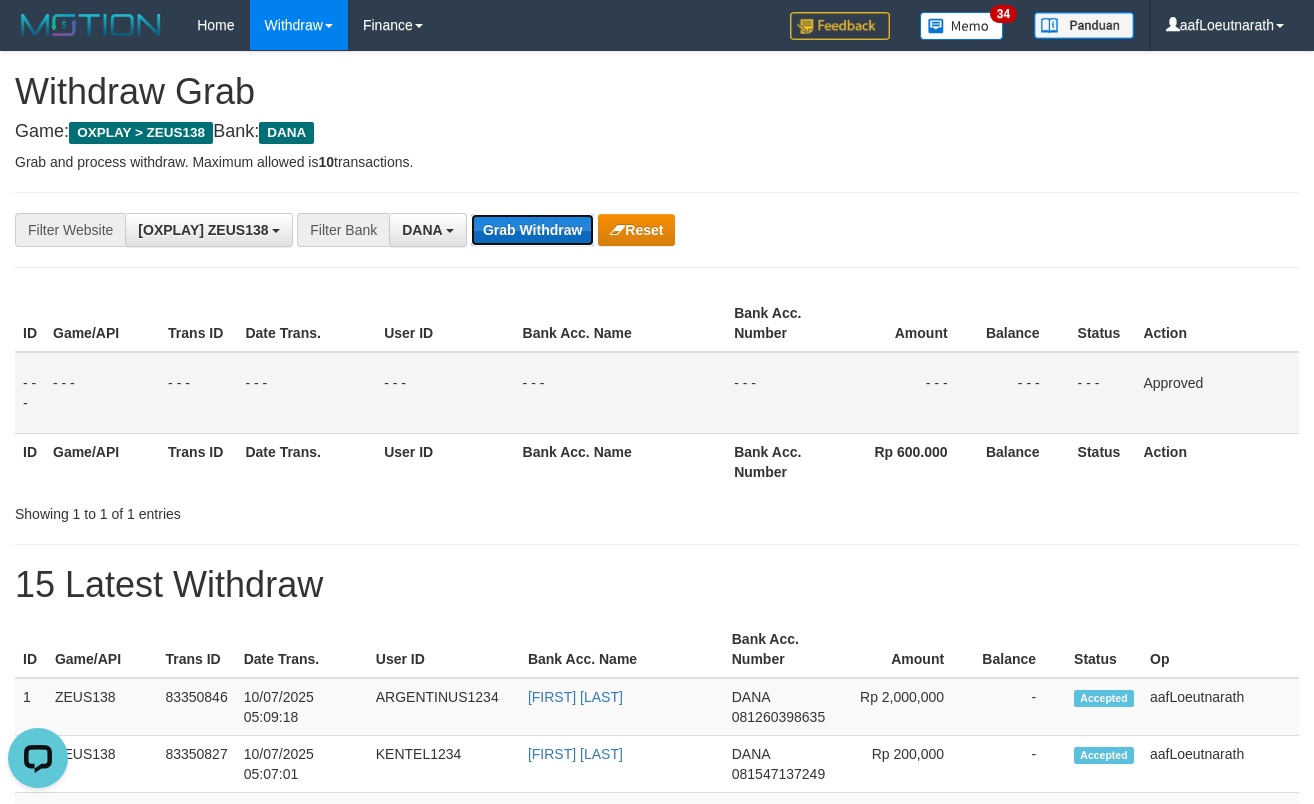 click on "Grab Withdraw" at bounding box center (532, 230) 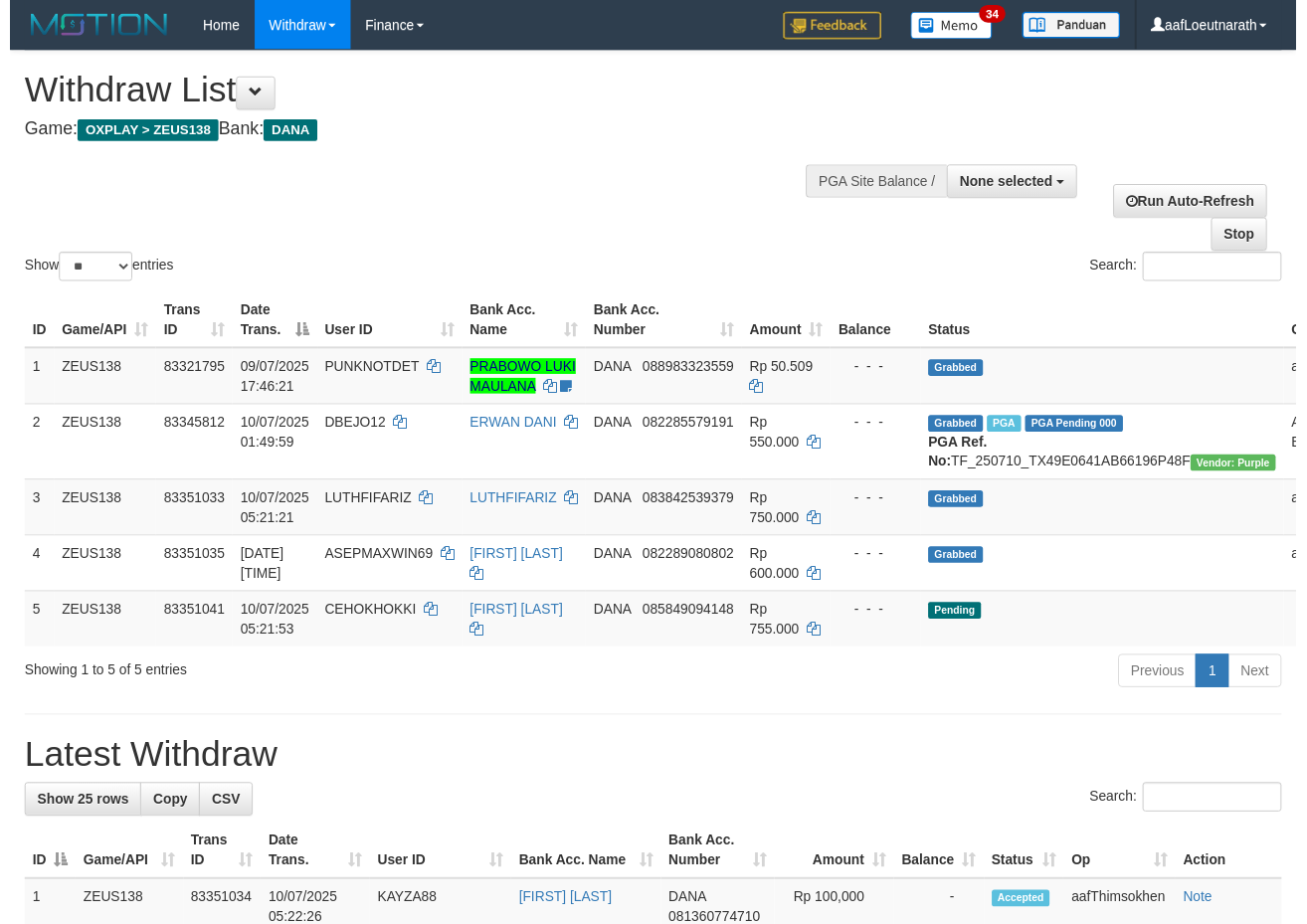 scroll, scrollTop: 0, scrollLeft: 0, axis: both 